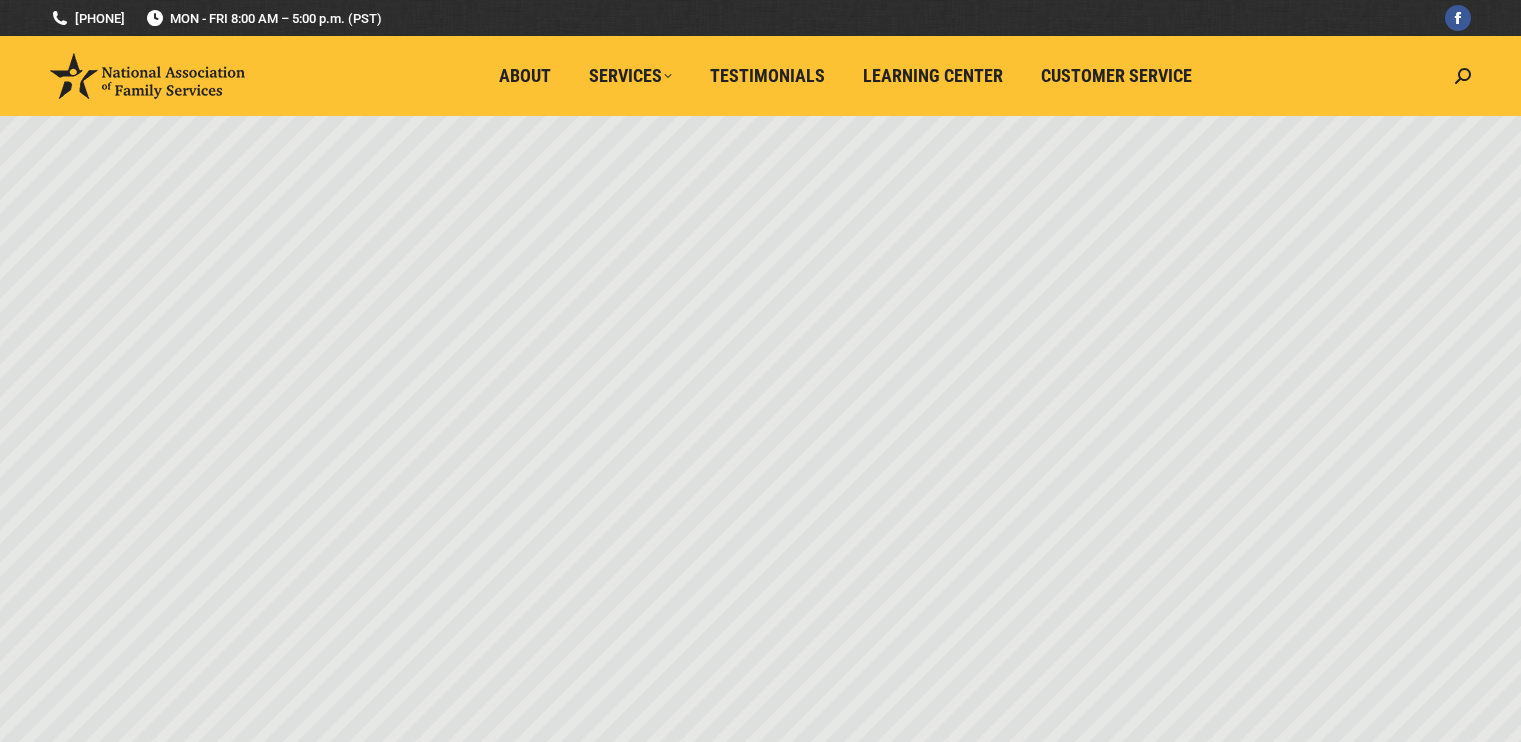 scroll, scrollTop: 0, scrollLeft: 0, axis: both 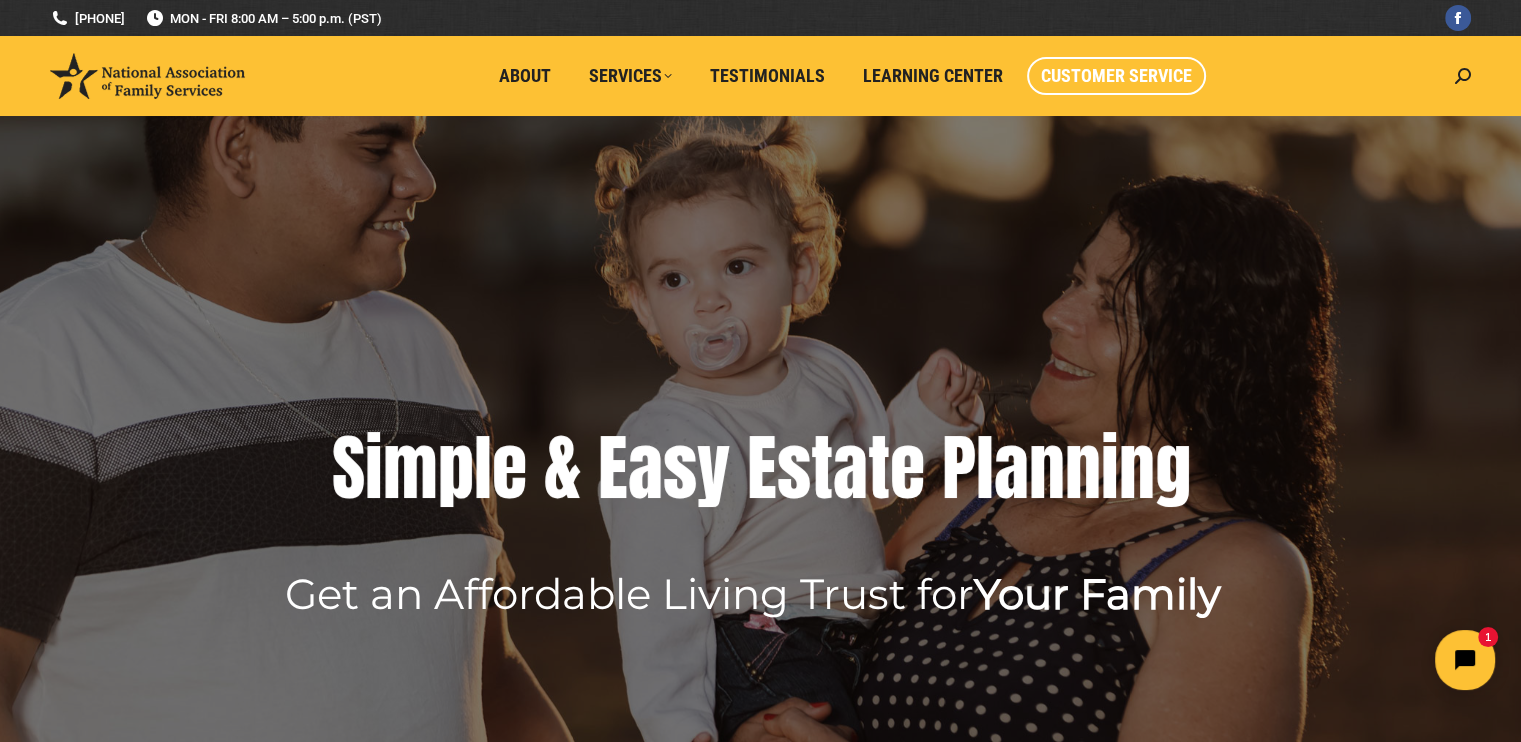 click on "Customer Service" at bounding box center [1116, 76] 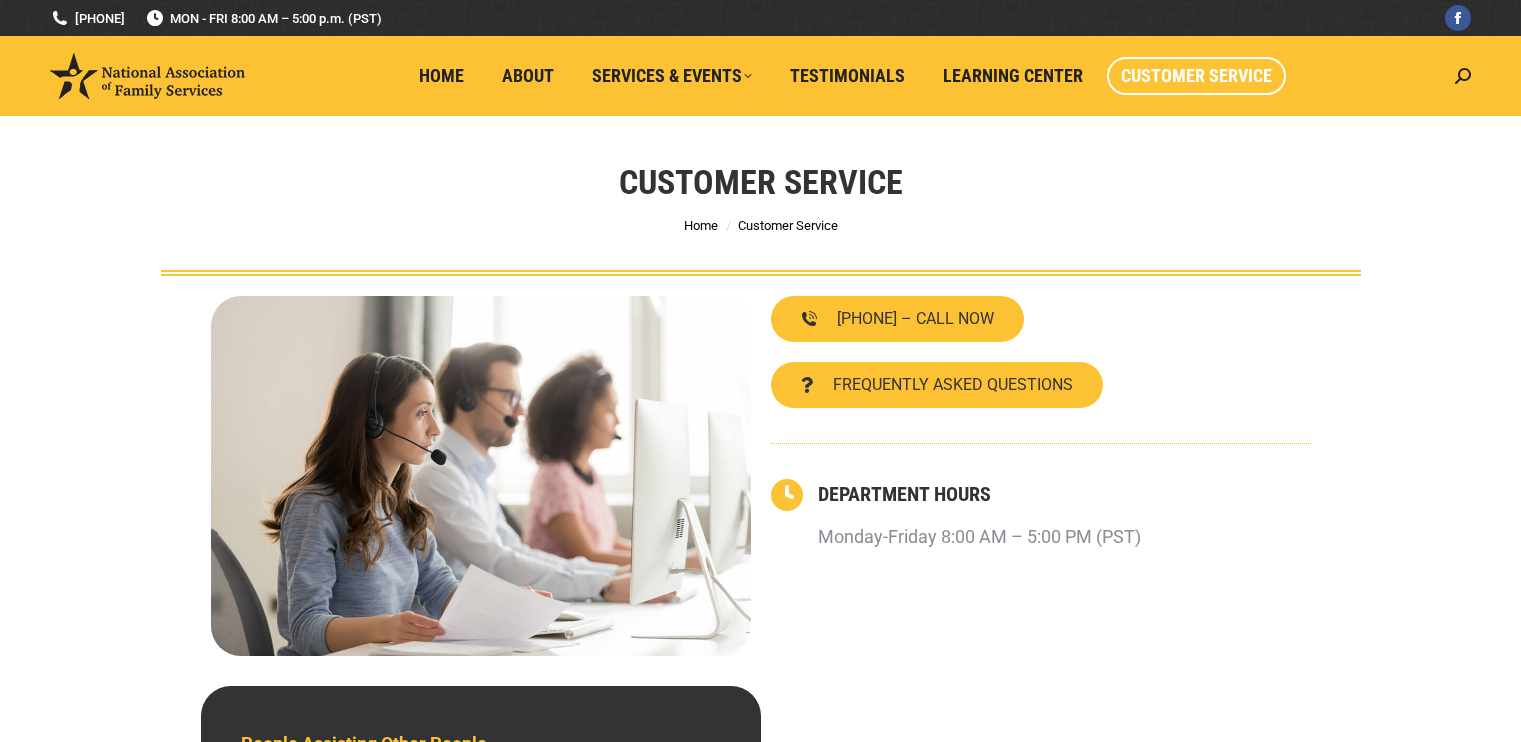 scroll, scrollTop: 0, scrollLeft: 0, axis: both 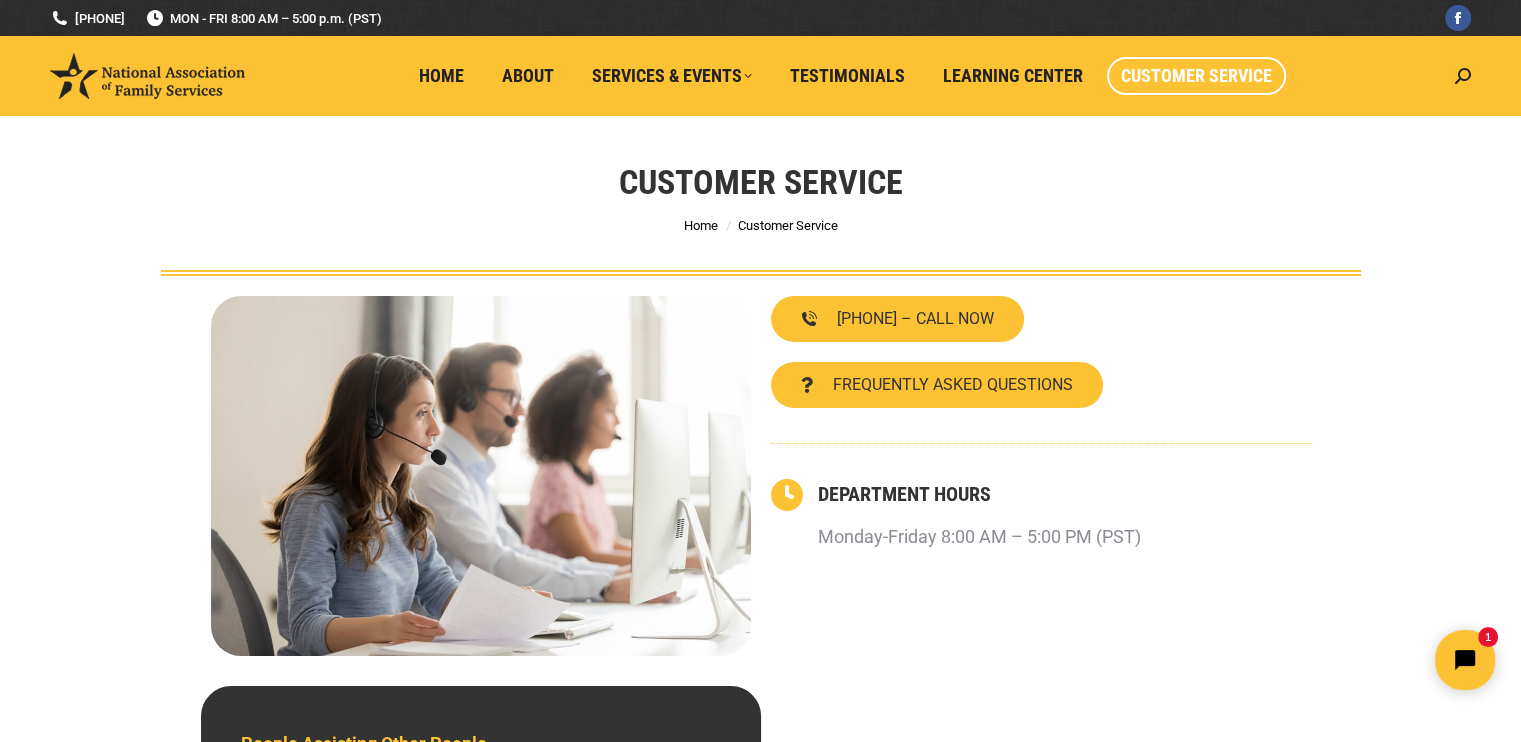 click on "Customer Service You are here: Home Customer Service" at bounding box center (761, 196) 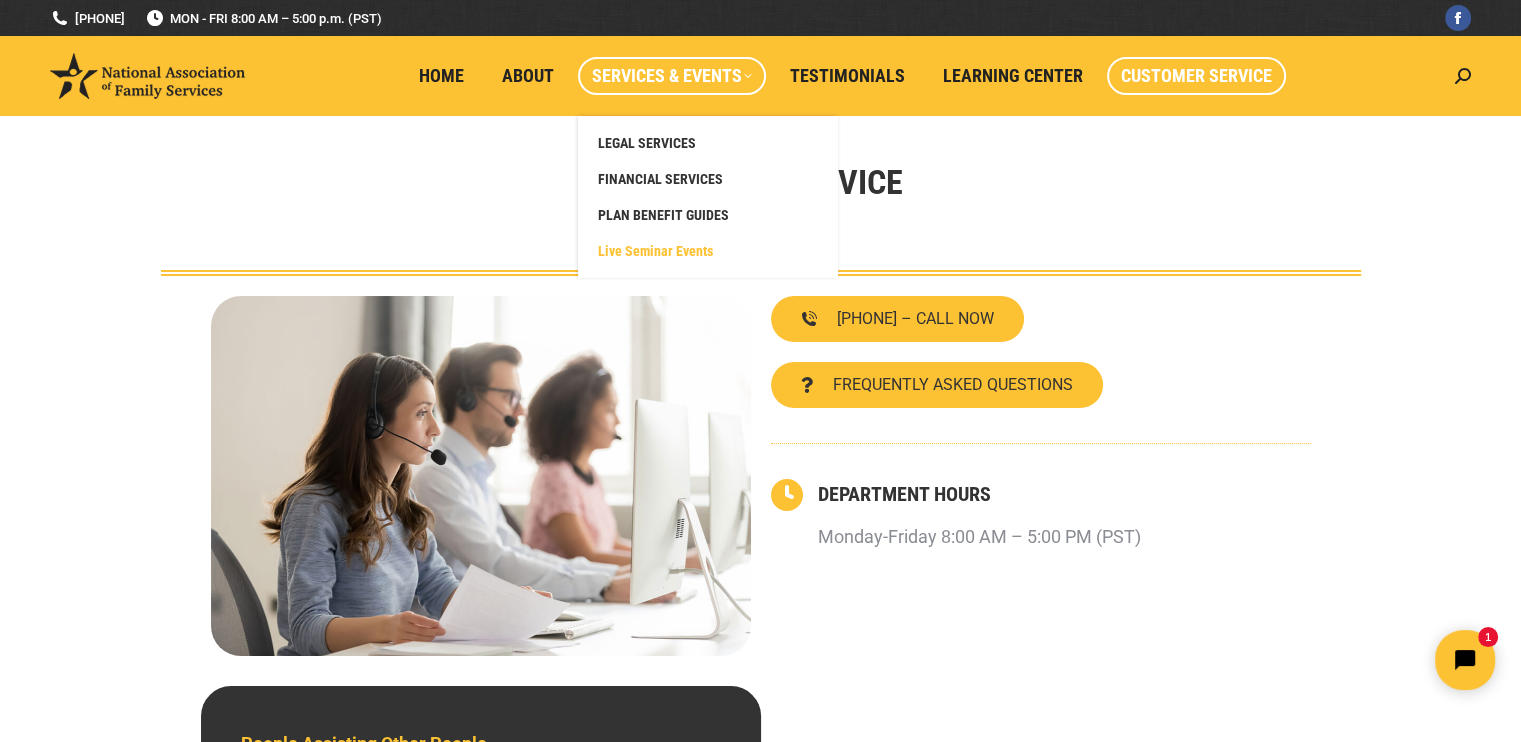 click on "Live Seminar Events" at bounding box center (655, 251) 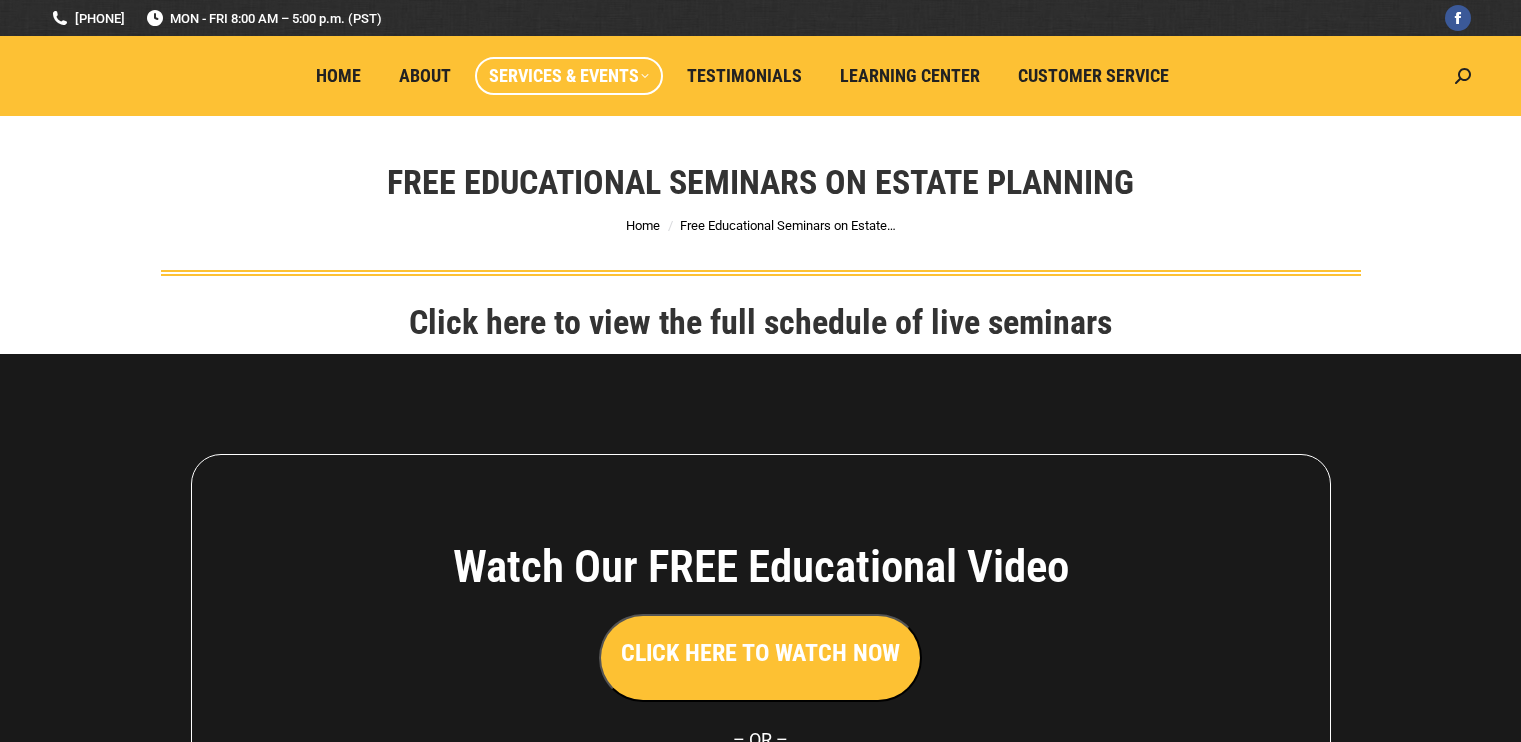 scroll, scrollTop: 0, scrollLeft: 0, axis: both 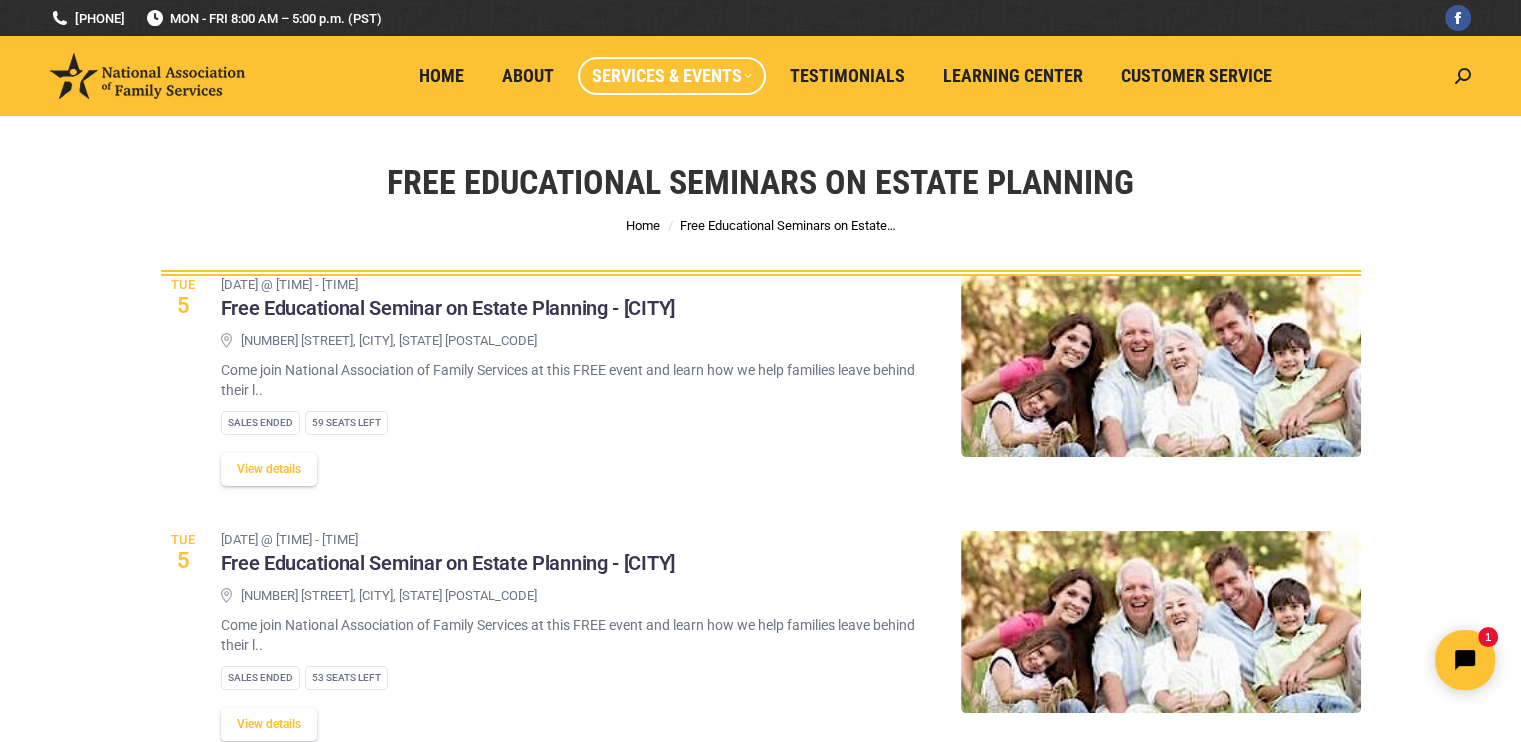 click on "Sales Ended   59 Seats left" at bounding box center [576, 423] 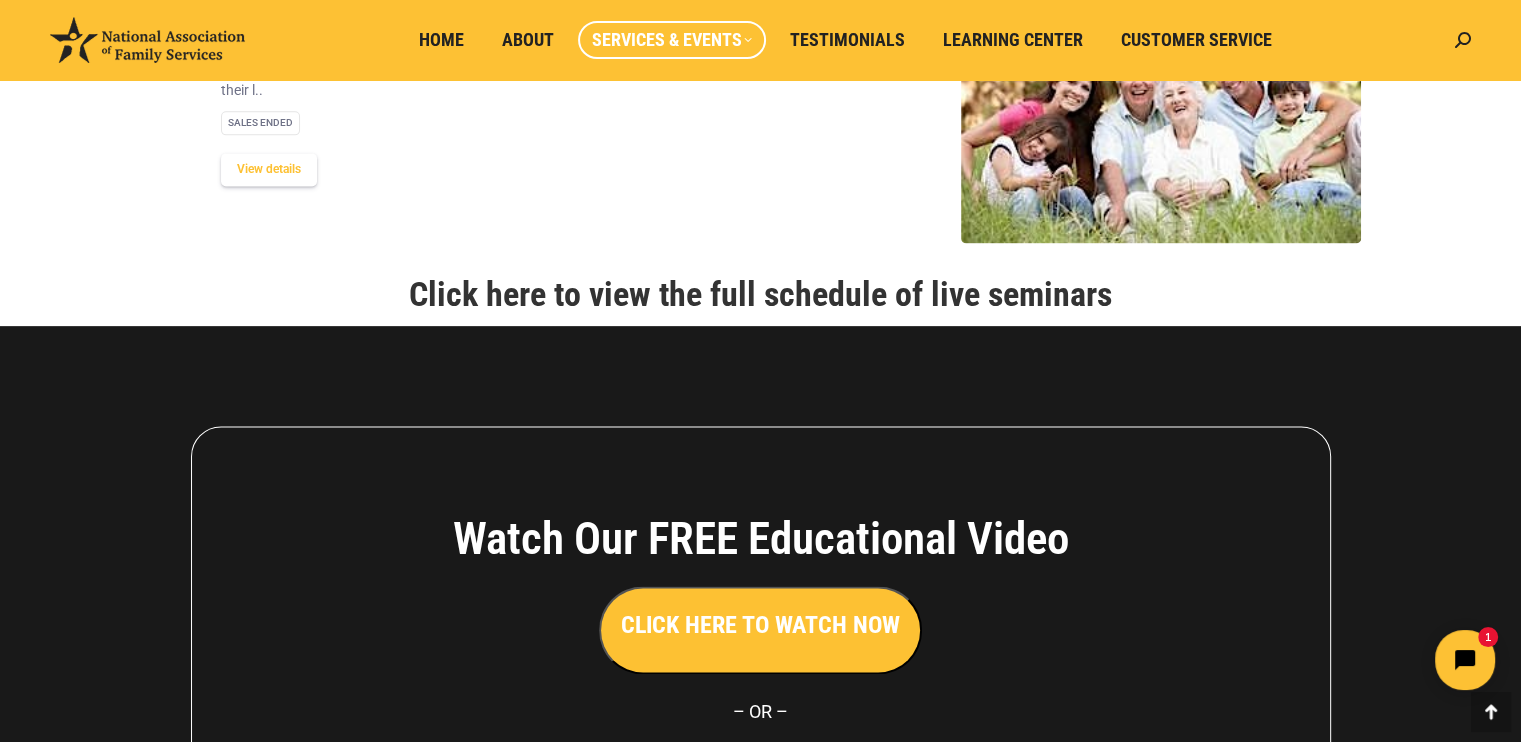scroll, scrollTop: 2720, scrollLeft: 0, axis: vertical 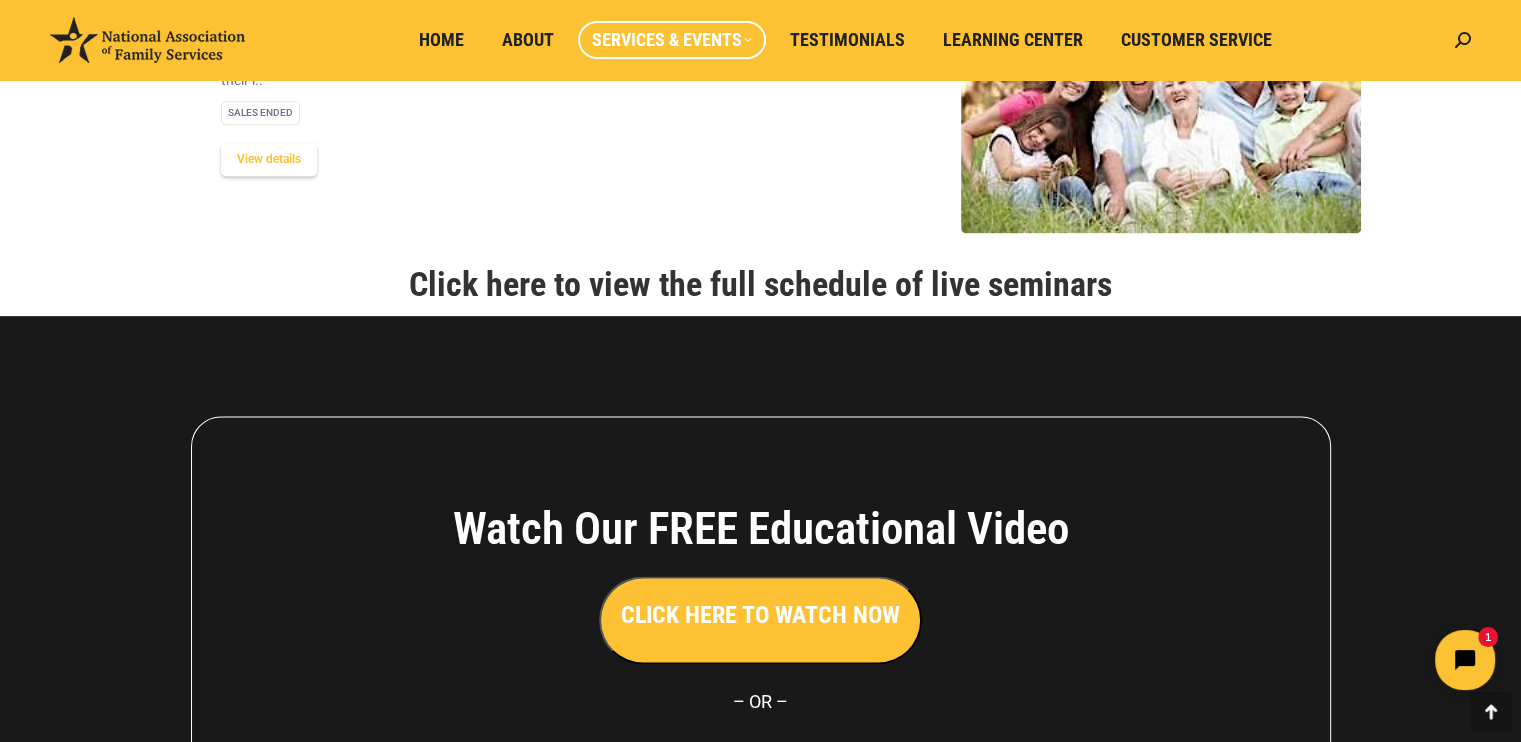 click on "Click here to view the full schedule of live seminars" at bounding box center (760, 284) 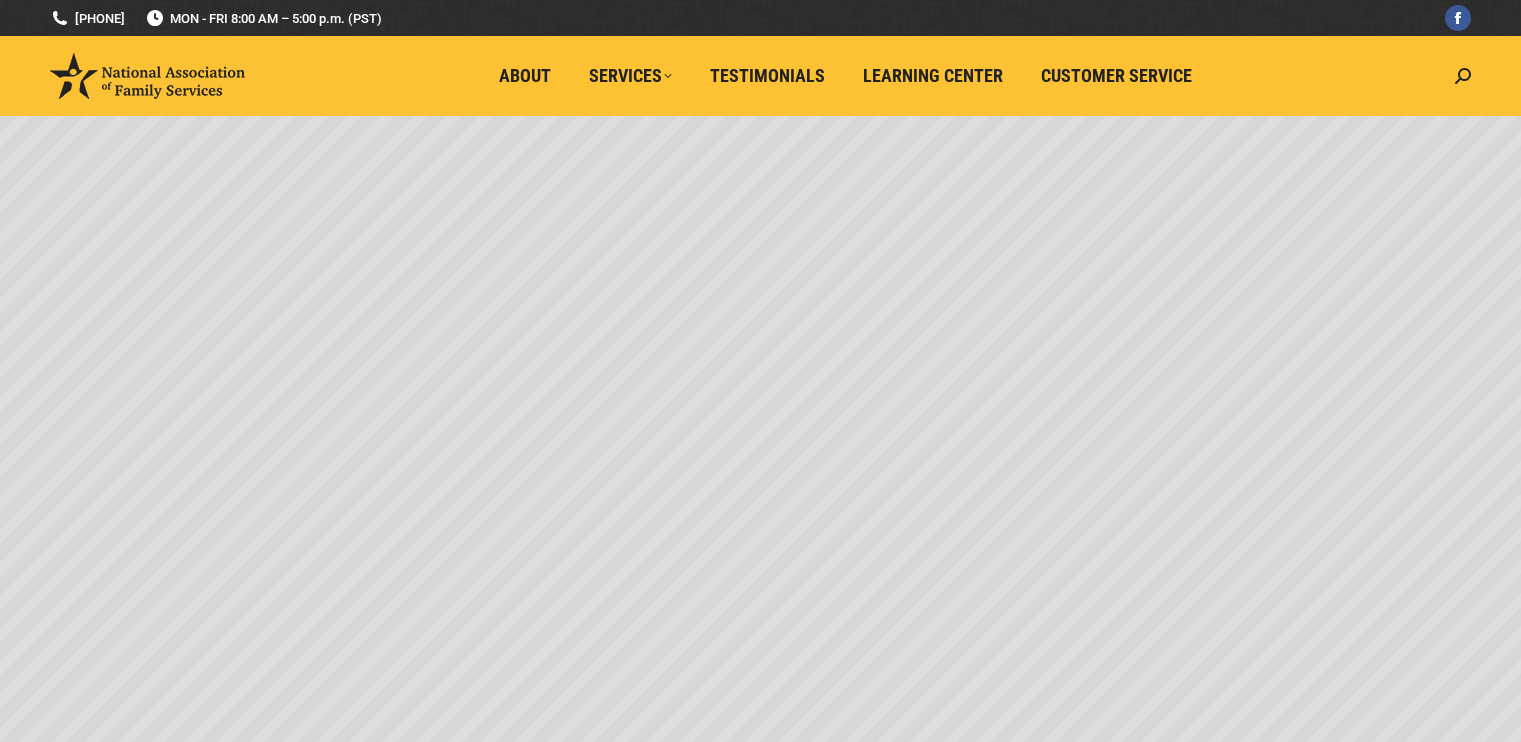 scroll, scrollTop: 0, scrollLeft: 0, axis: both 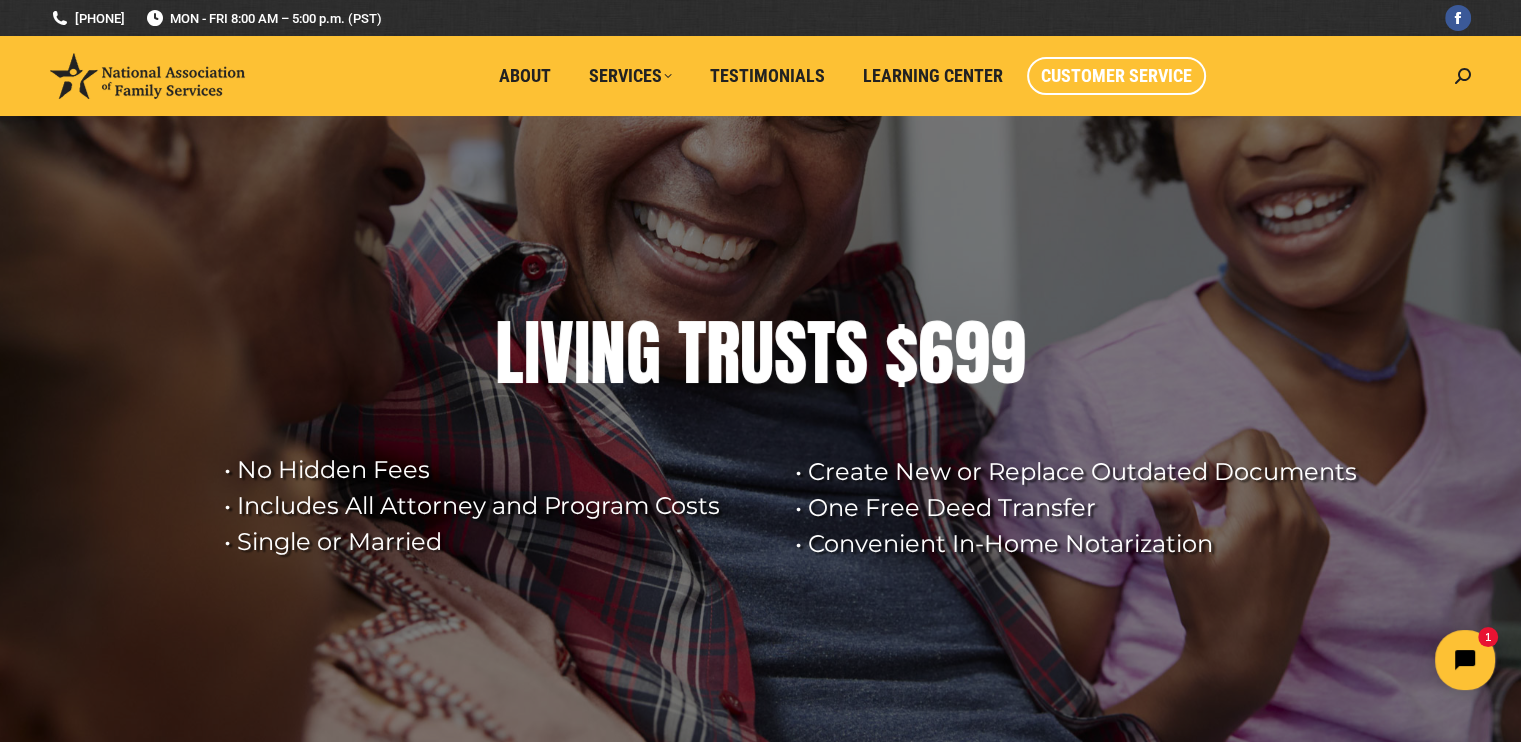 click on "Customer Service" at bounding box center (1116, 76) 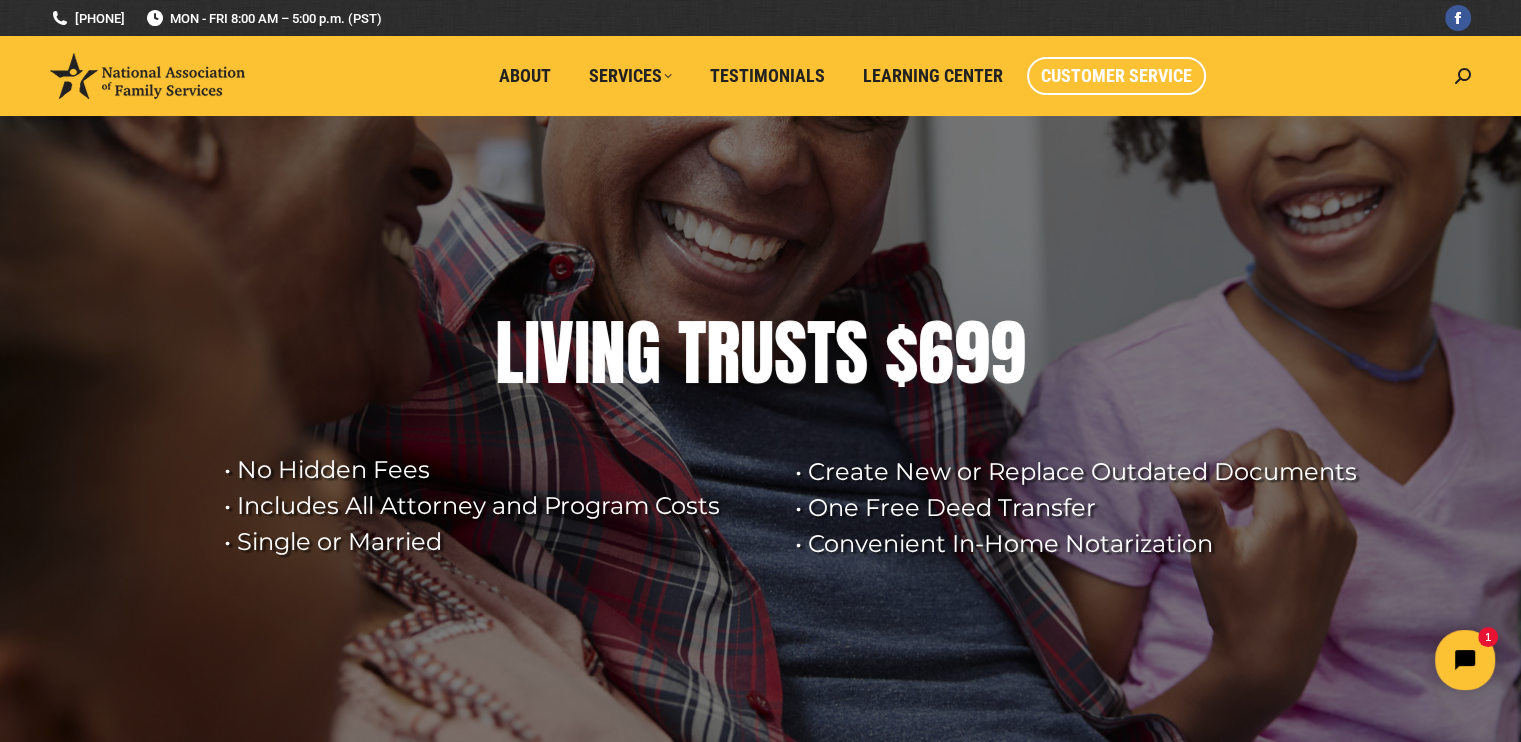 click on "Customer Service" at bounding box center (1116, 76) 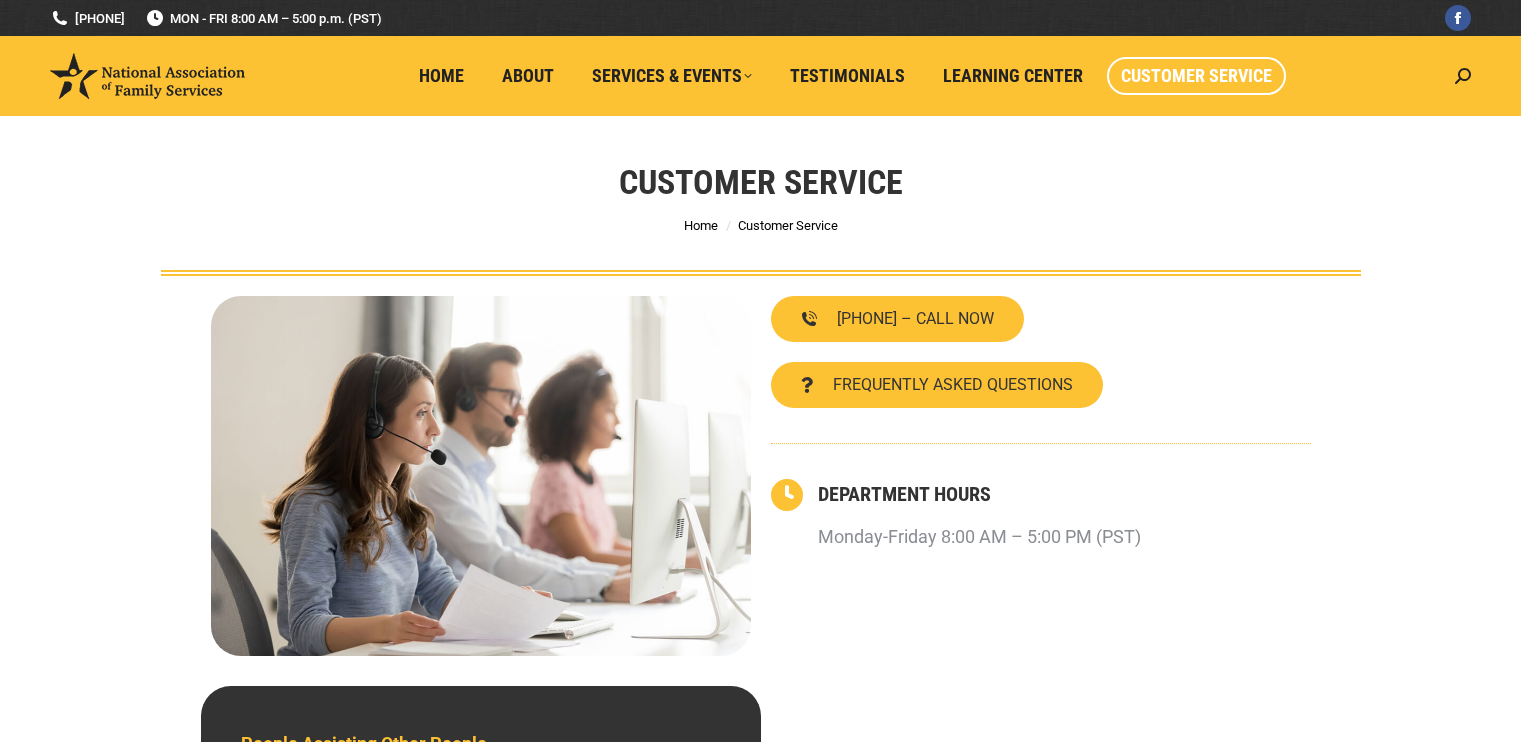 scroll, scrollTop: 0, scrollLeft: 0, axis: both 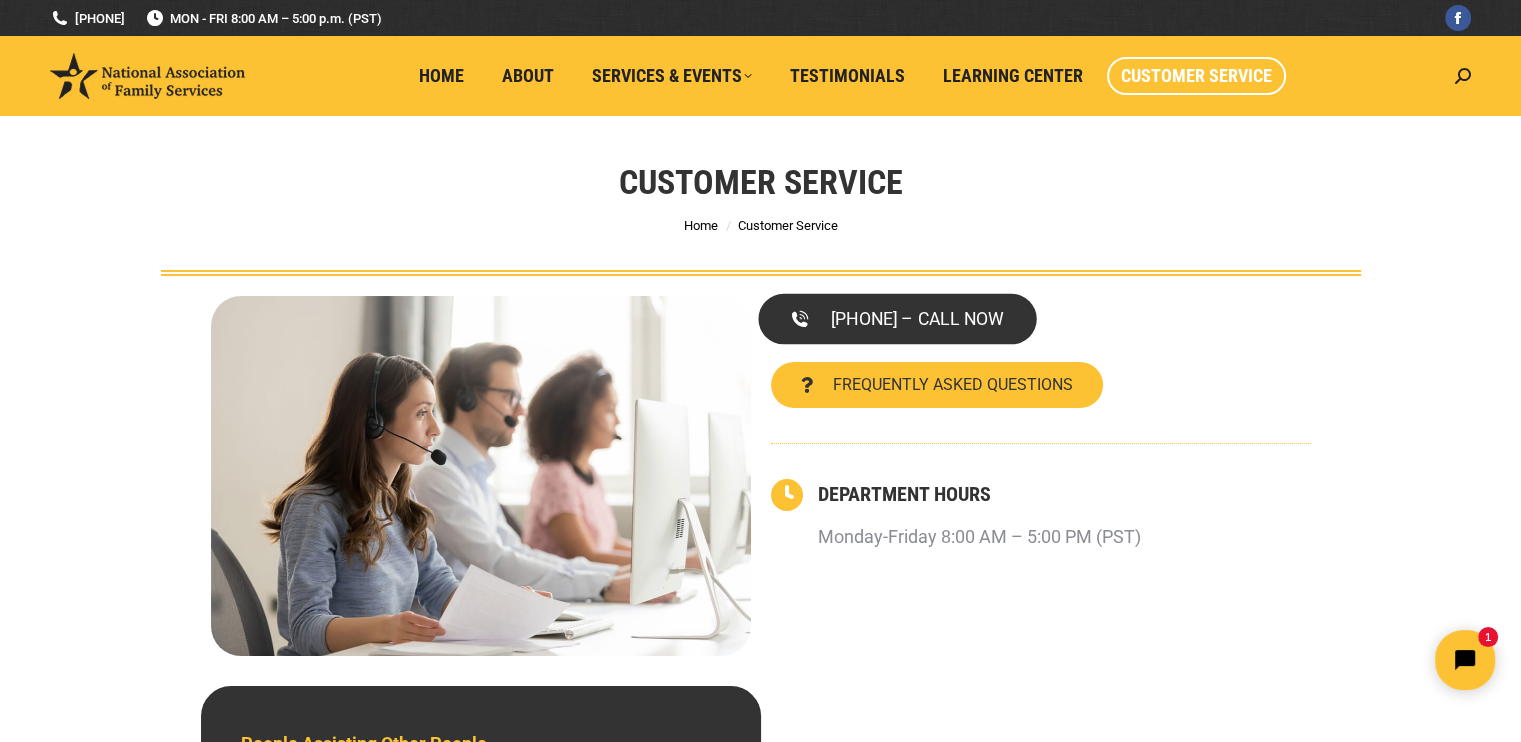 click on "[PHONE] – CALL NOW" at bounding box center [916, 319] 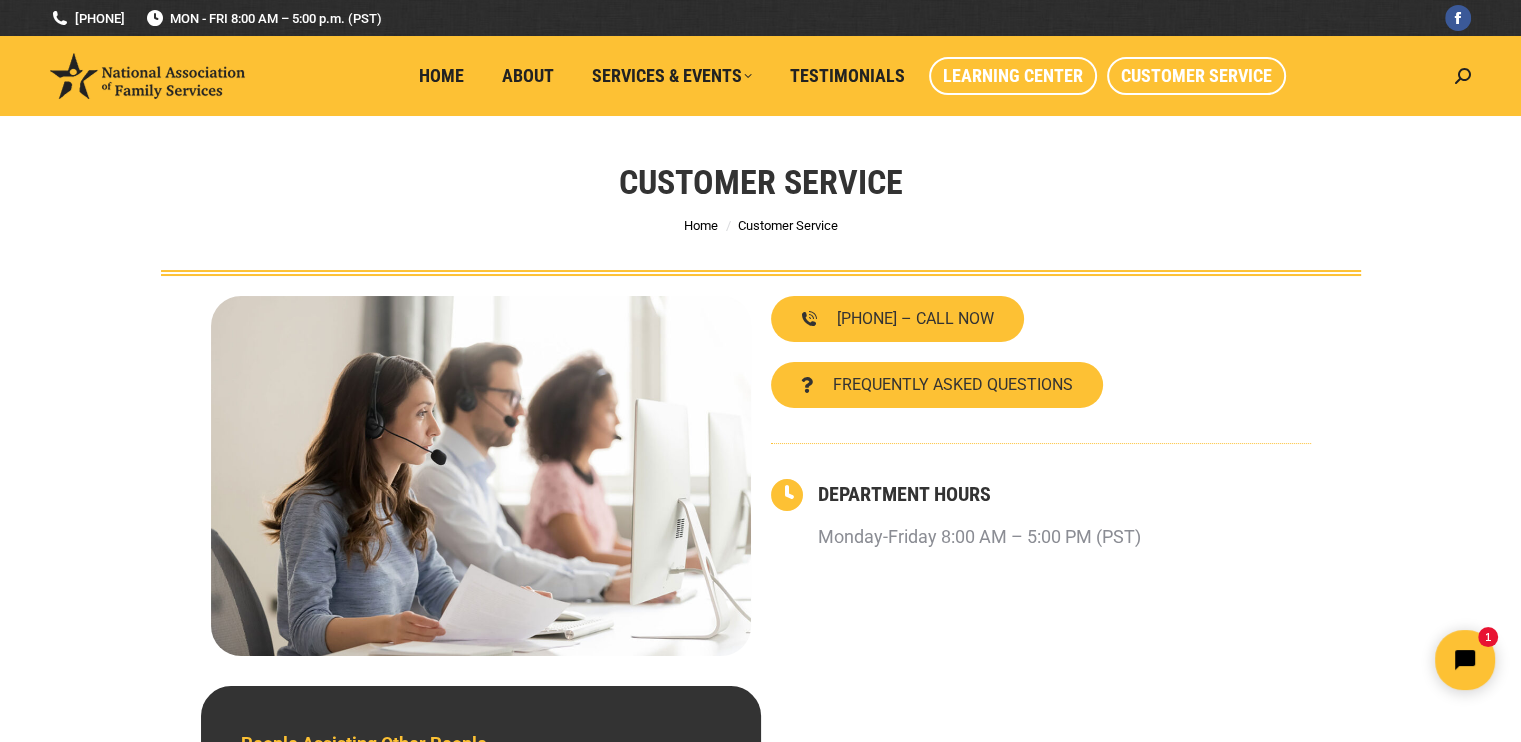 click on "Learning Center" at bounding box center [1013, 76] 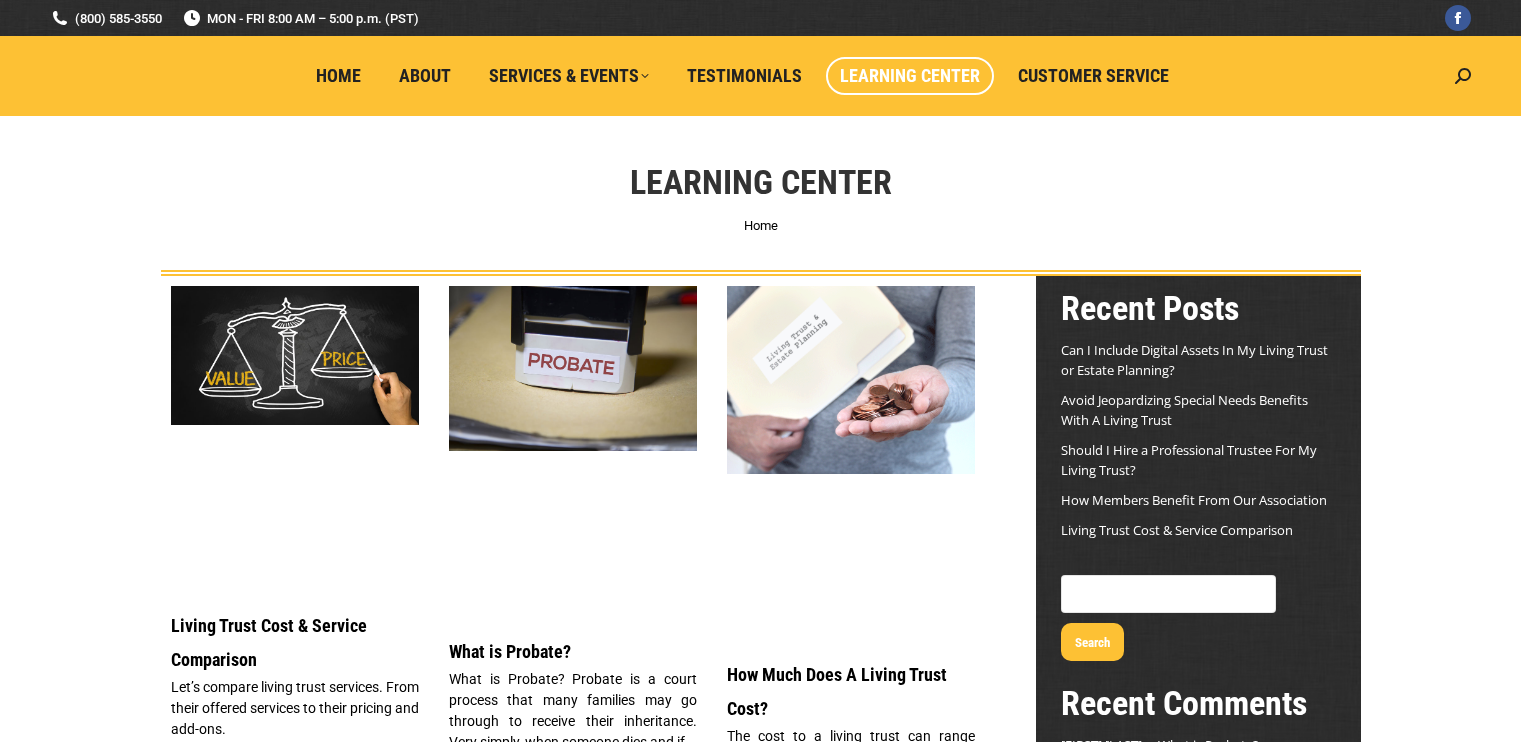 scroll, scrollTop: 0, scrollLeft: 0, axis: both 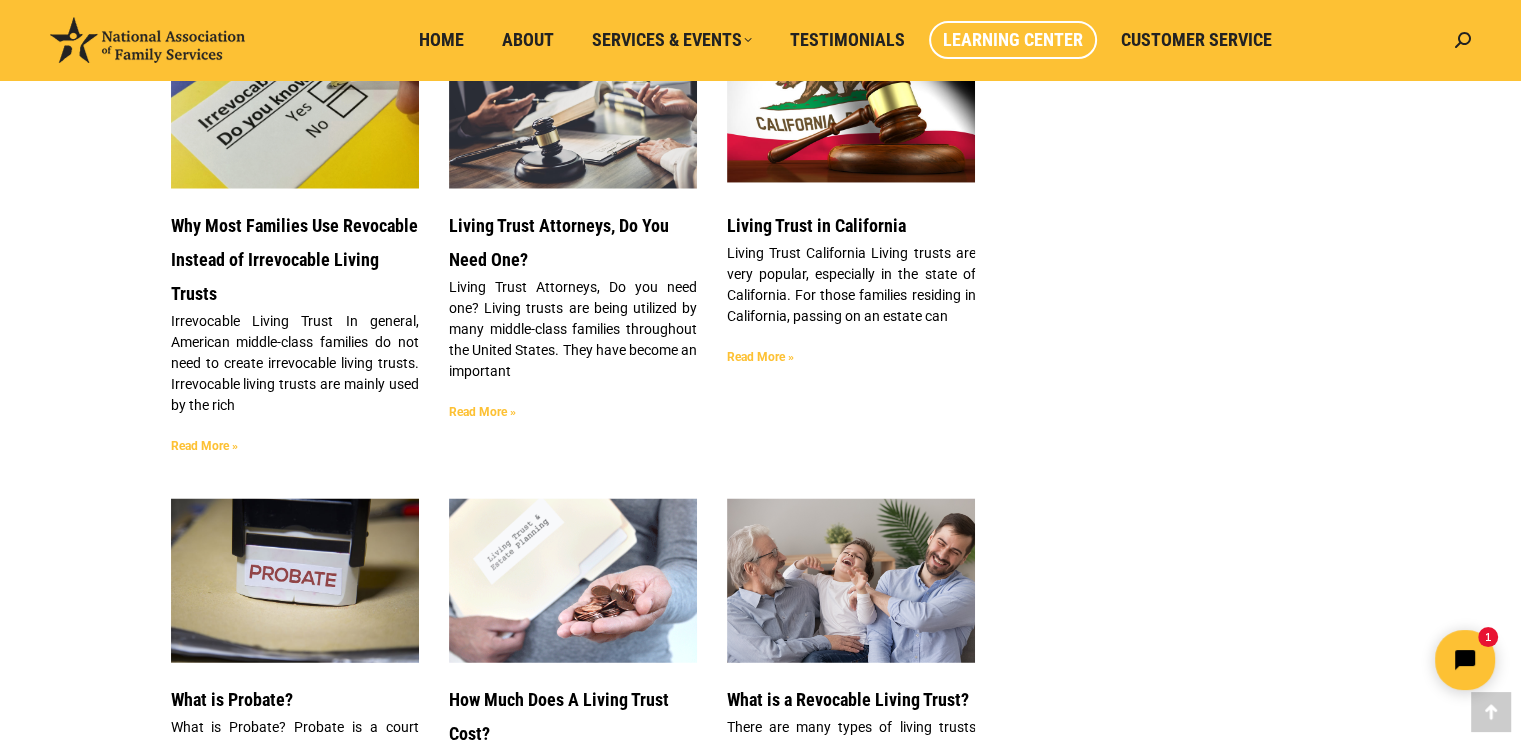 click on "Read More »" at bounding box center [760, 357] 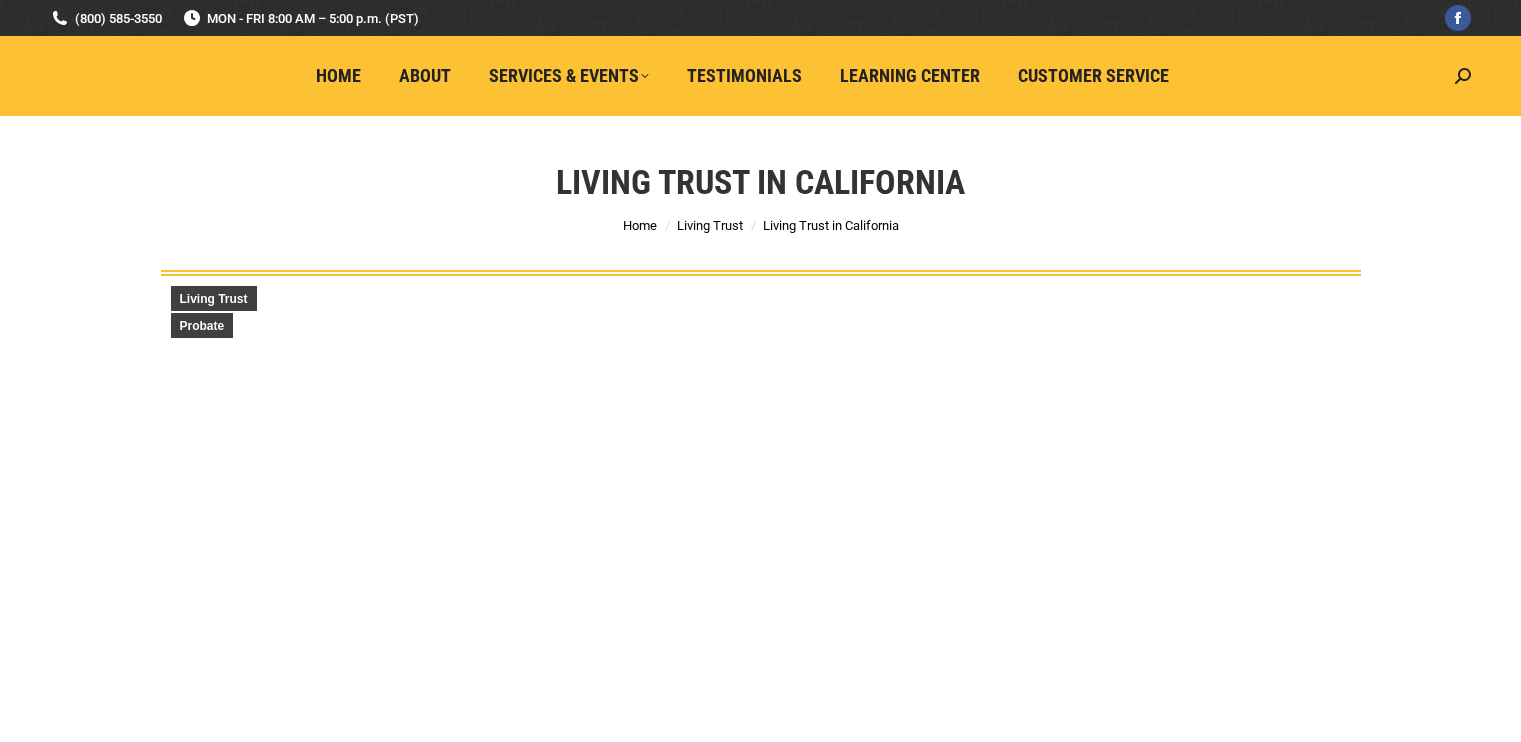scroll, scrollTop: 0, scrollLeft: 0, axis: both 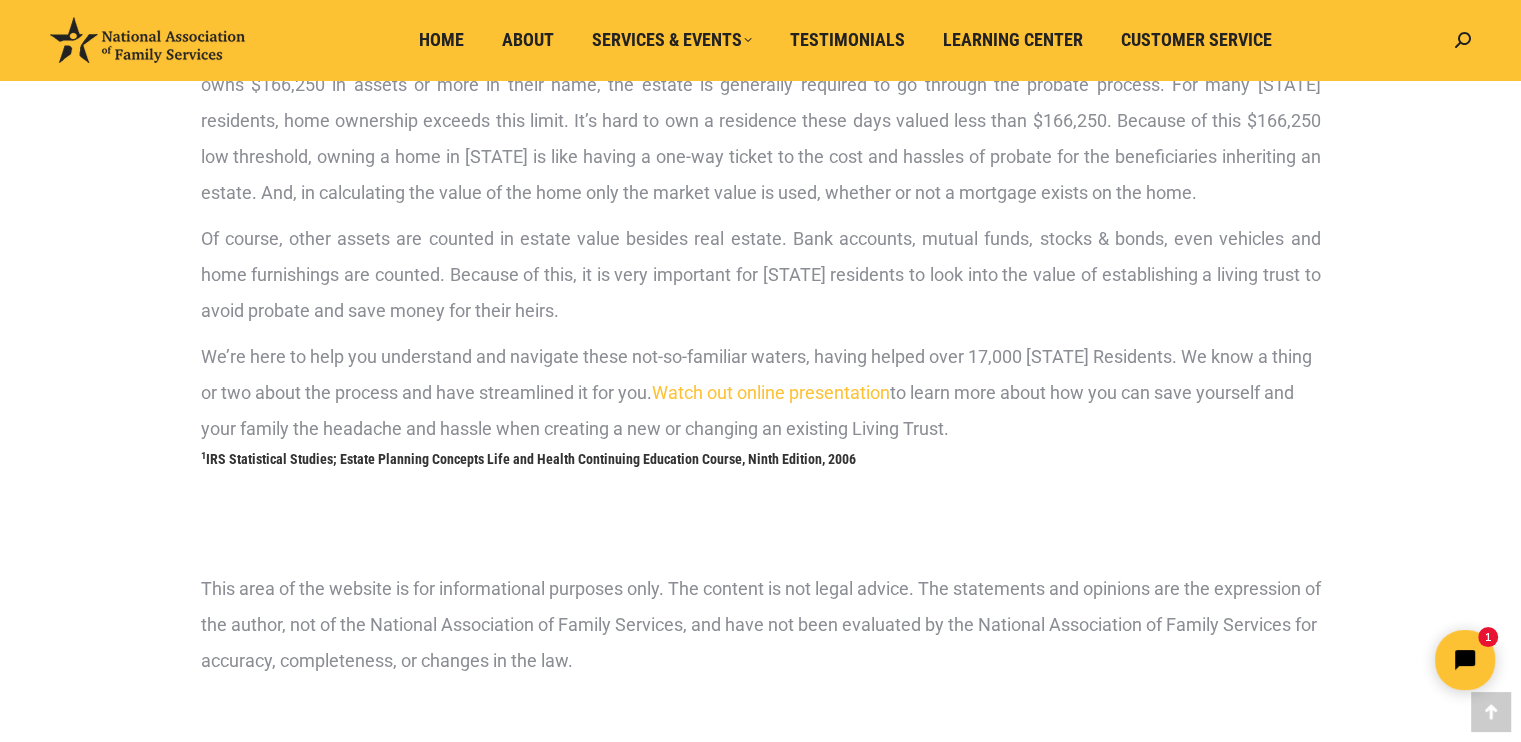 click on "Watch out online presentation" at bounding box center (771, 392) 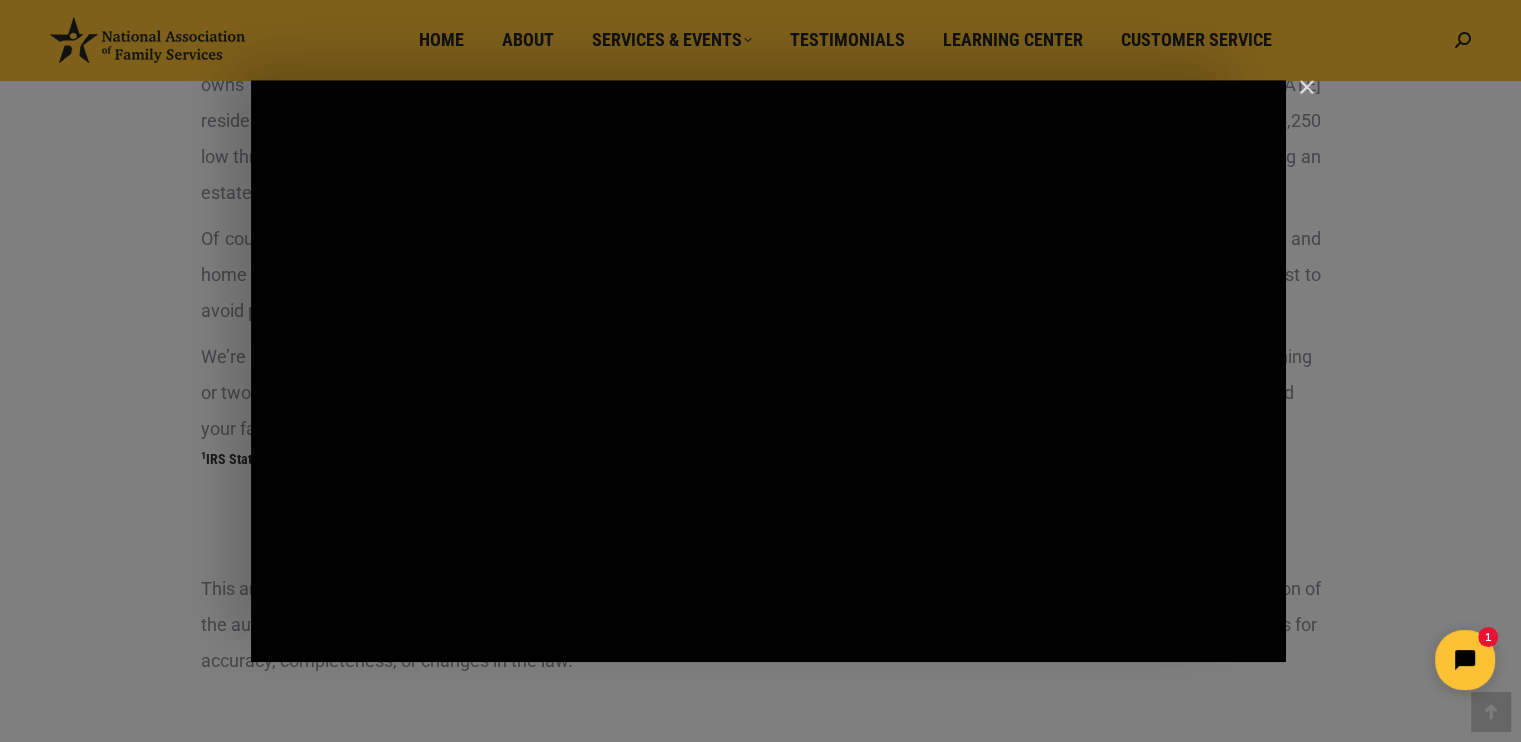 click at bounding box center [768, 371] 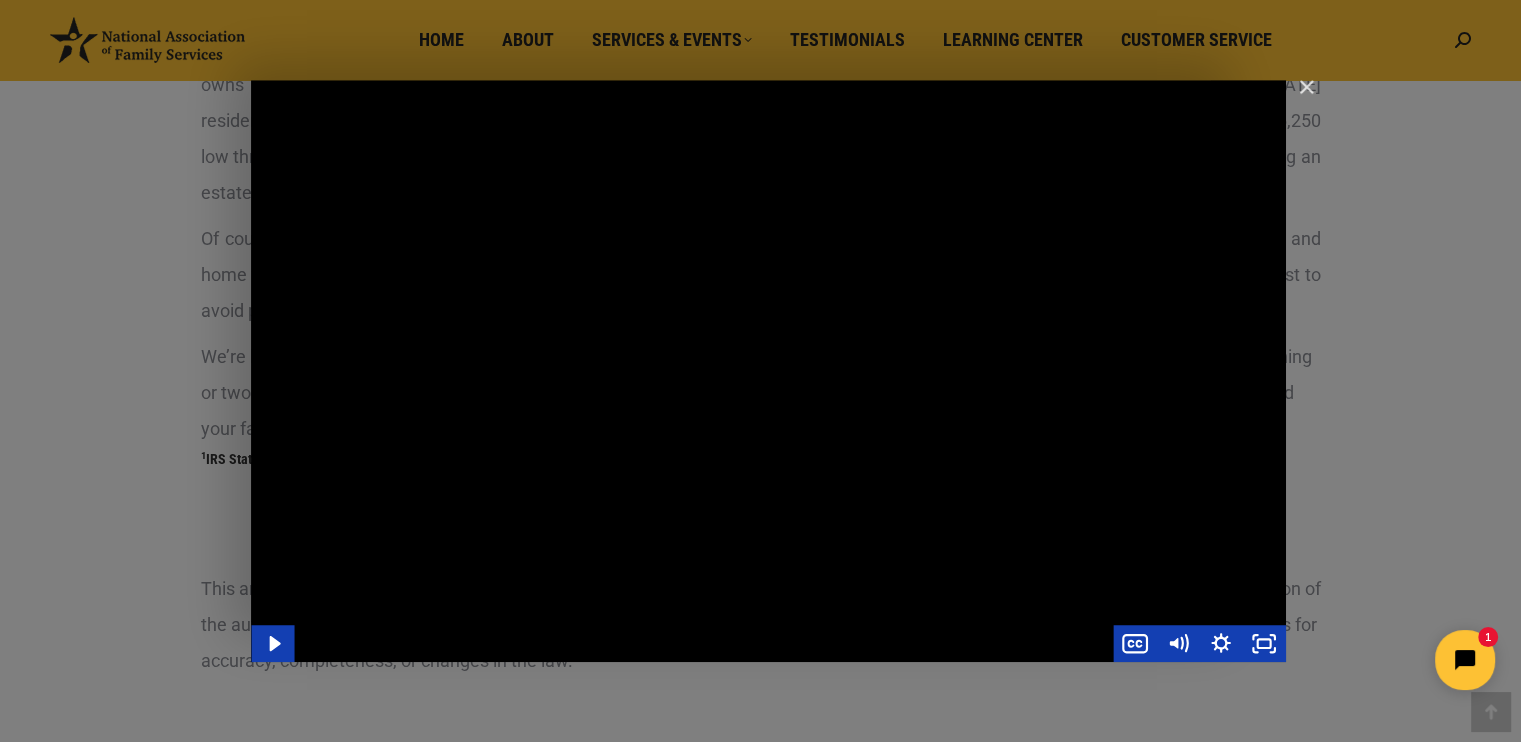 click at bounding box center (768, 371) 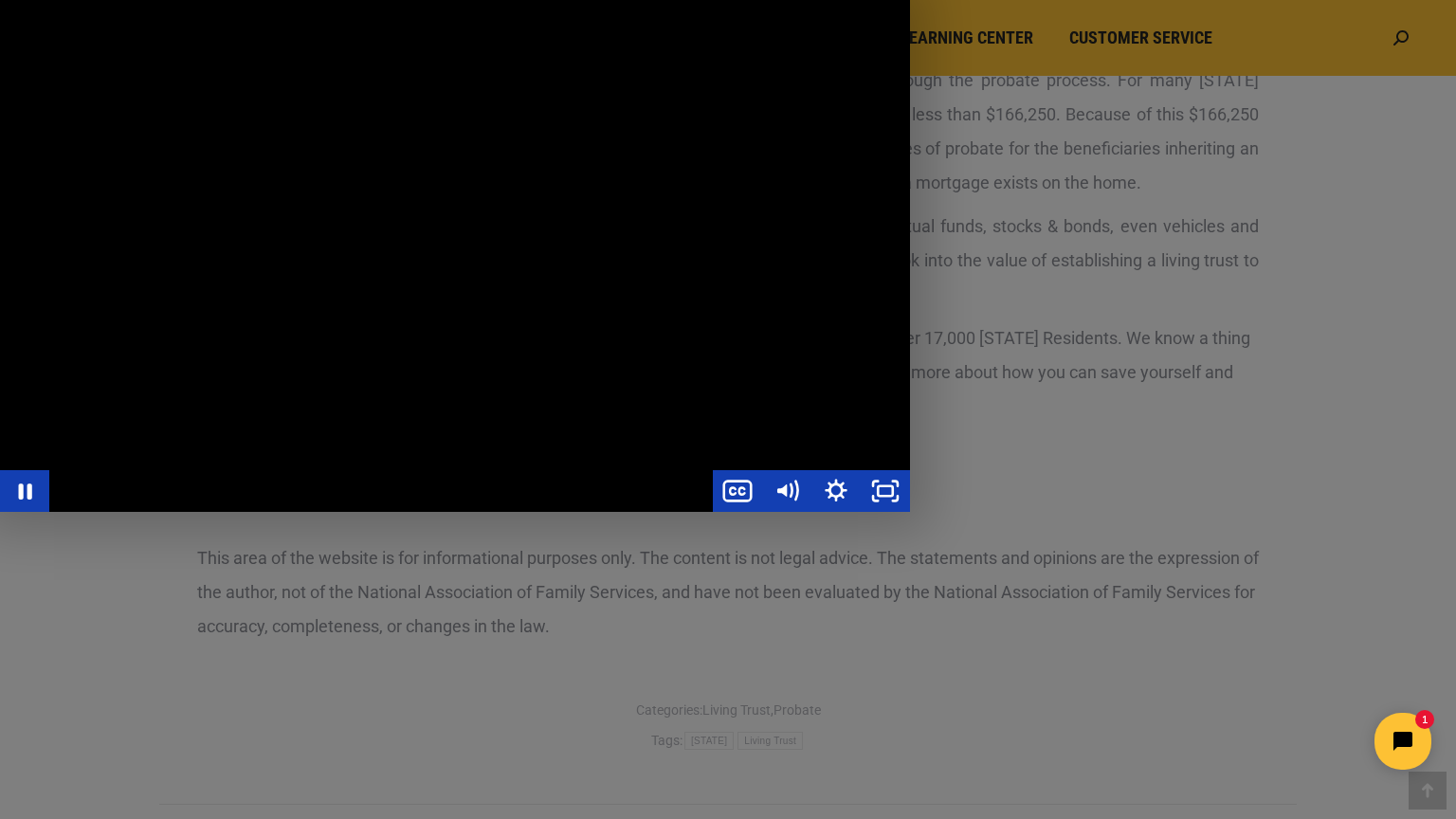 click at bounding box center [455, 256] 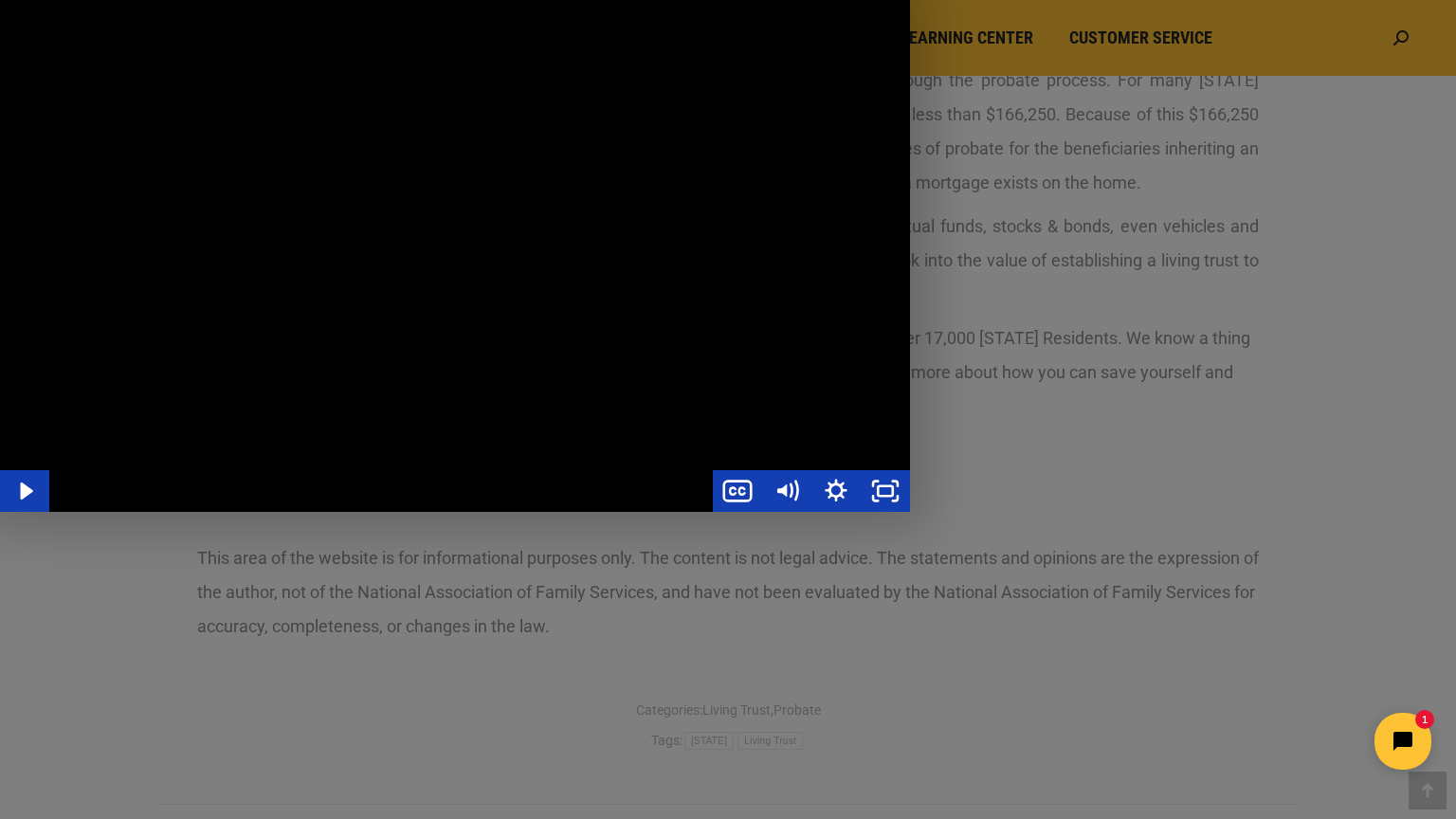 click at bounding box center (455, 256) 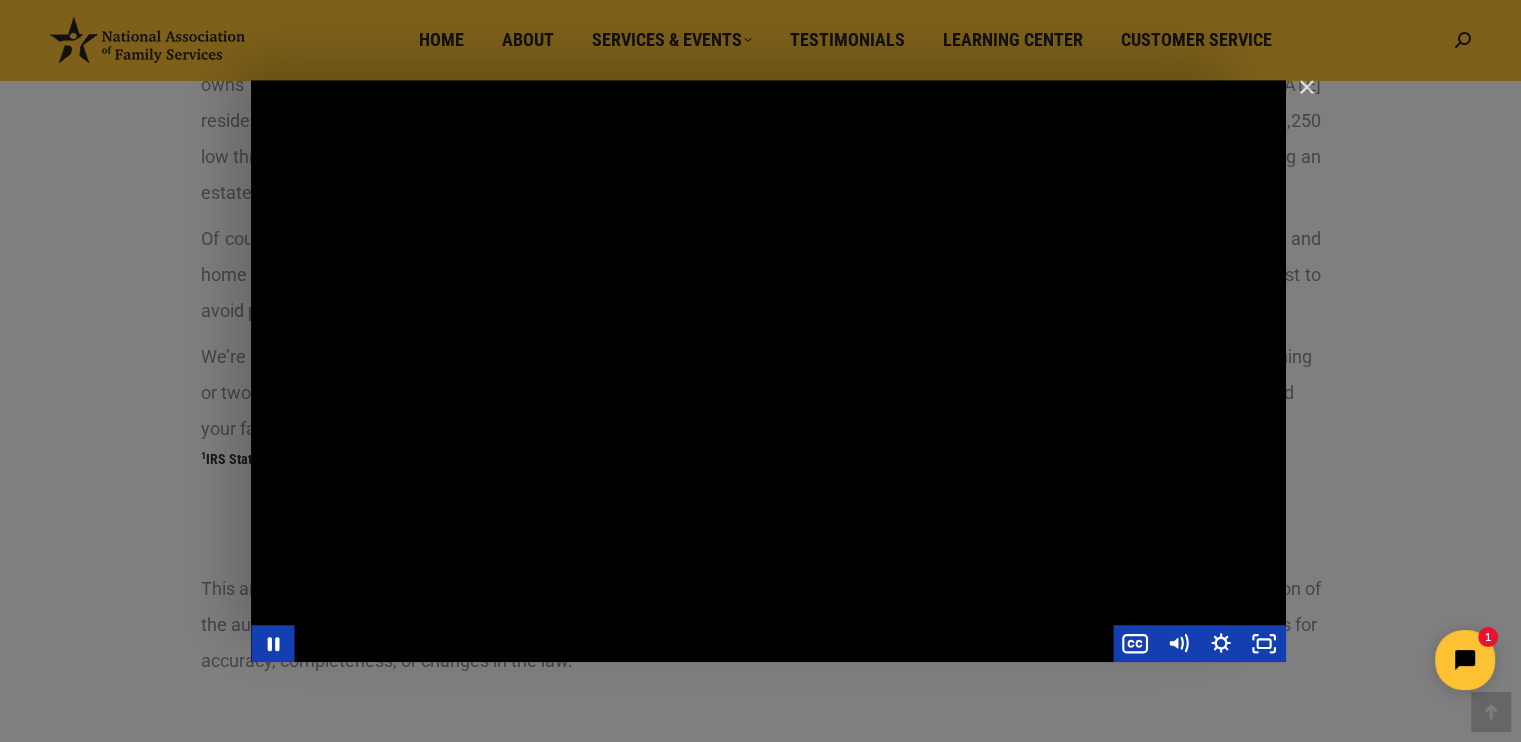click at bounding box center (768, 371) 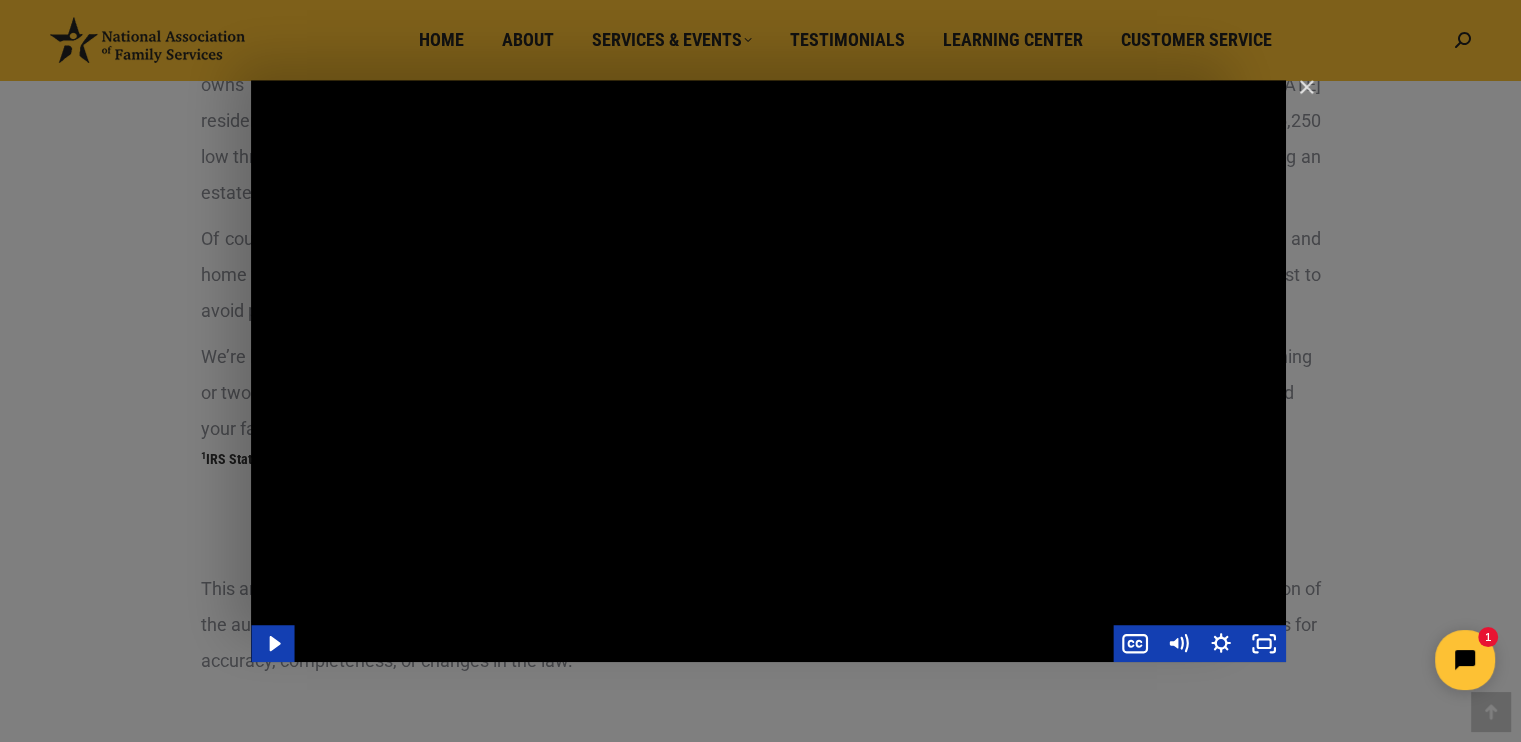 click at bounding box center (768, 371) 